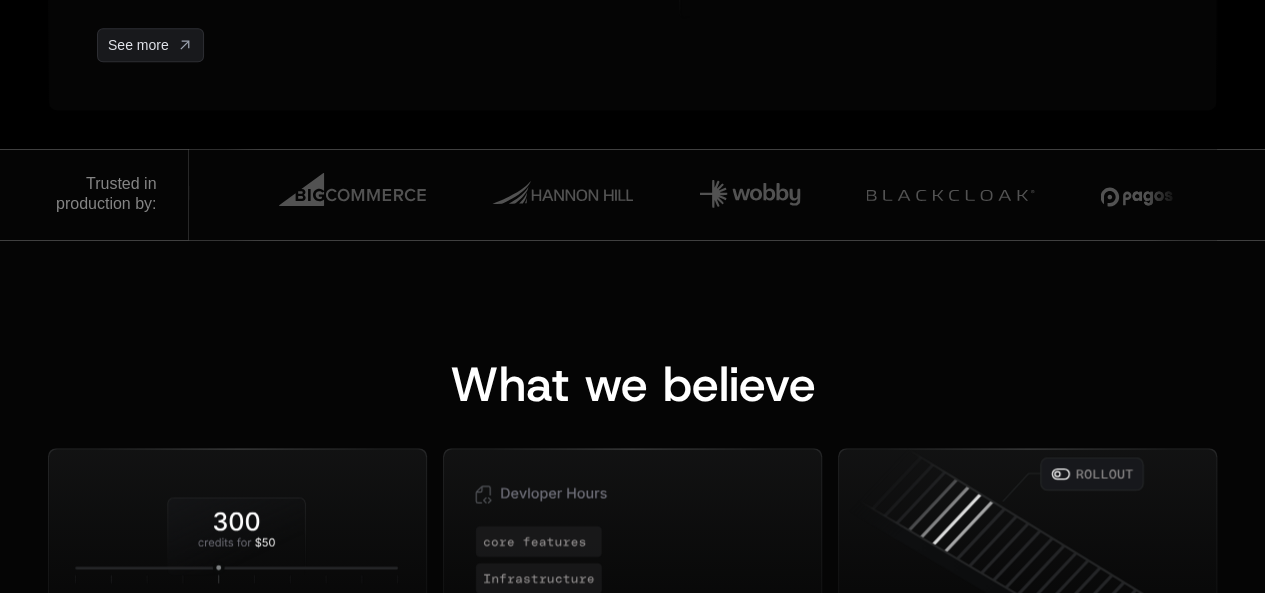 scroll, scrollTop: 2000, scrollLeft: 0, axis: vertical 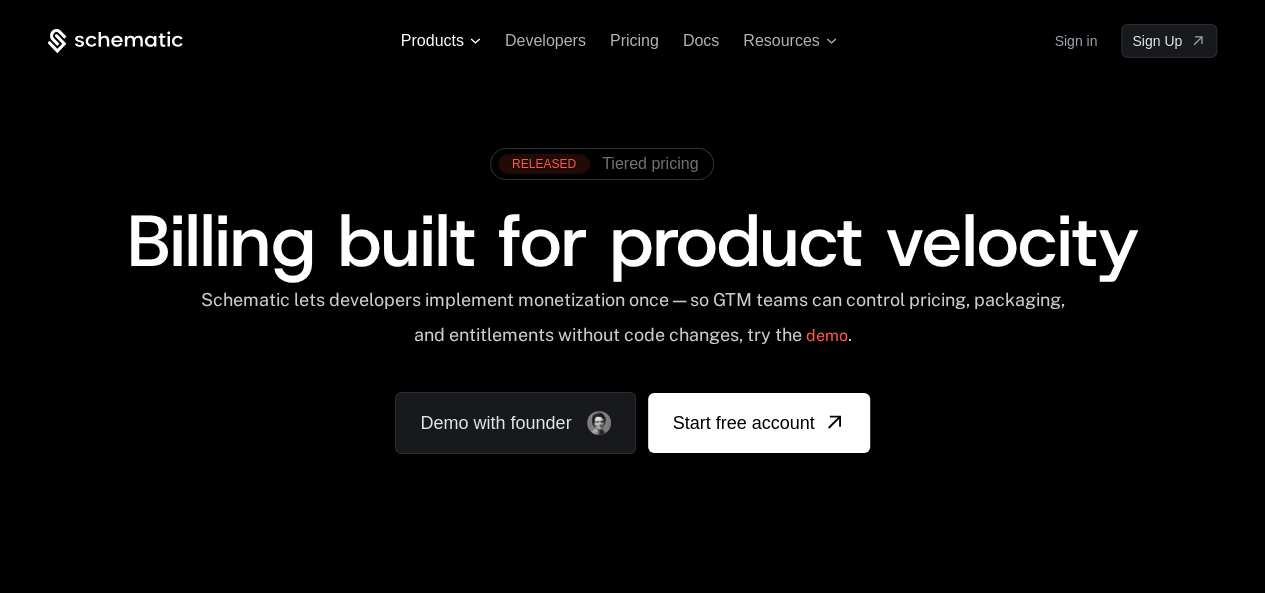 click on "Products" at bounding box center [441, 41] 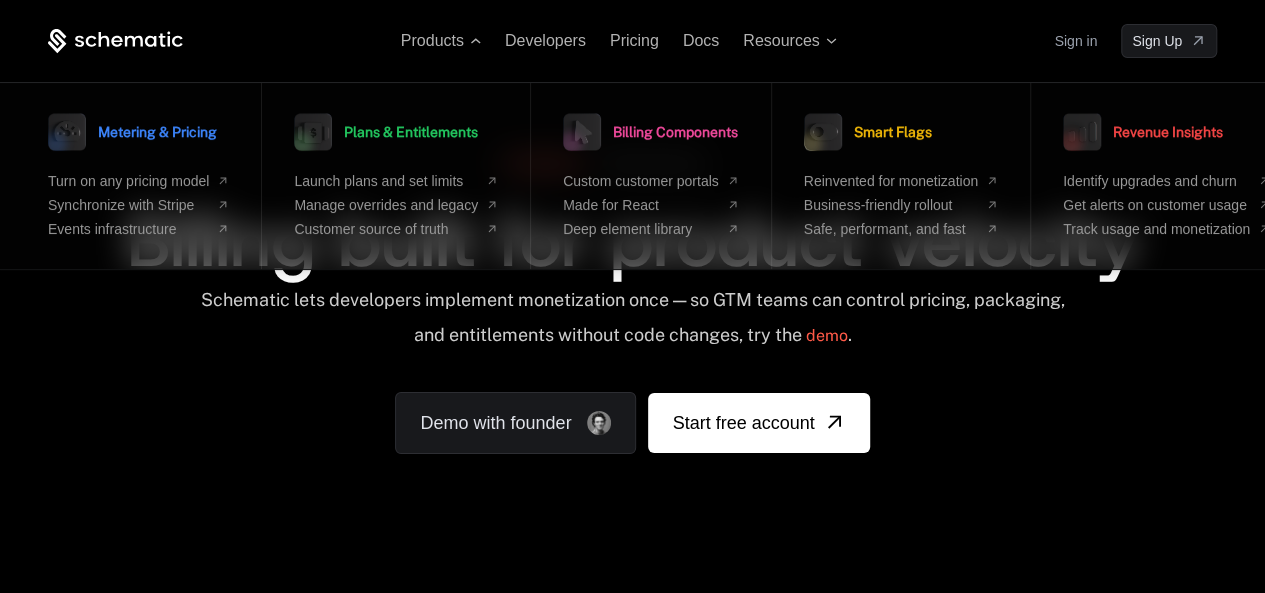 click on "RELEASED Tiered pricing Billing built for product velocity Schematic lets developers implement monetization once — so GTM teams can control pricing, packaging, and entitlements without code changes, try the   demo . Demo with founder   Start free account" at bounding box center [632, 296] 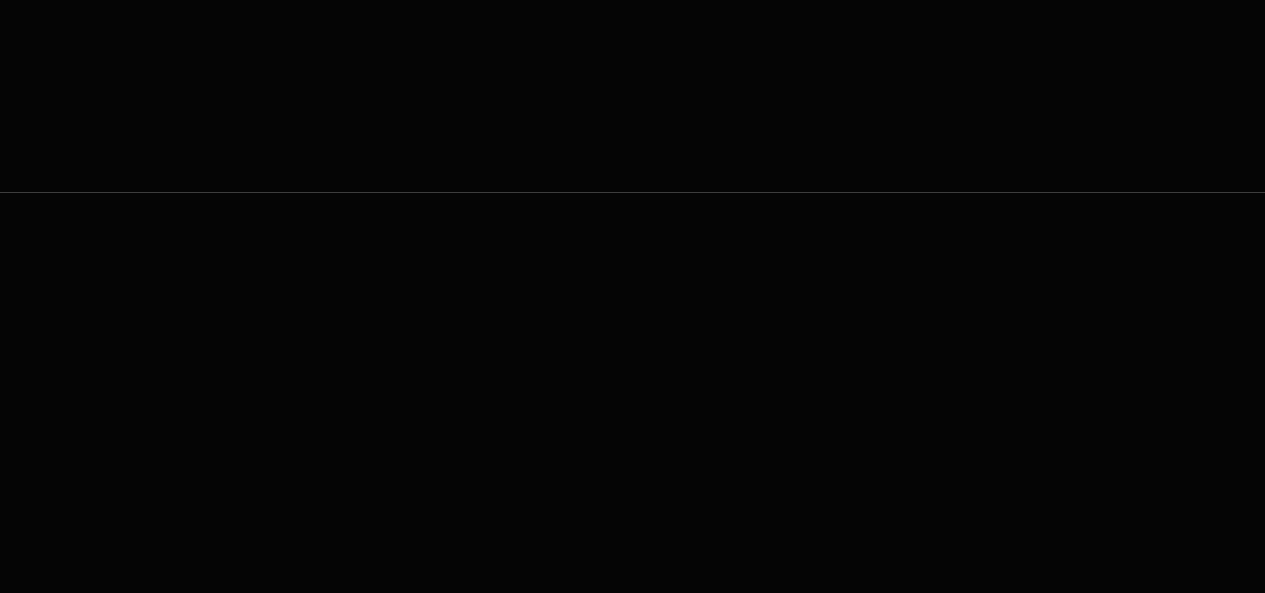 scroll, scrollTop: 2900, scrollLeft: 0, axis: vertical 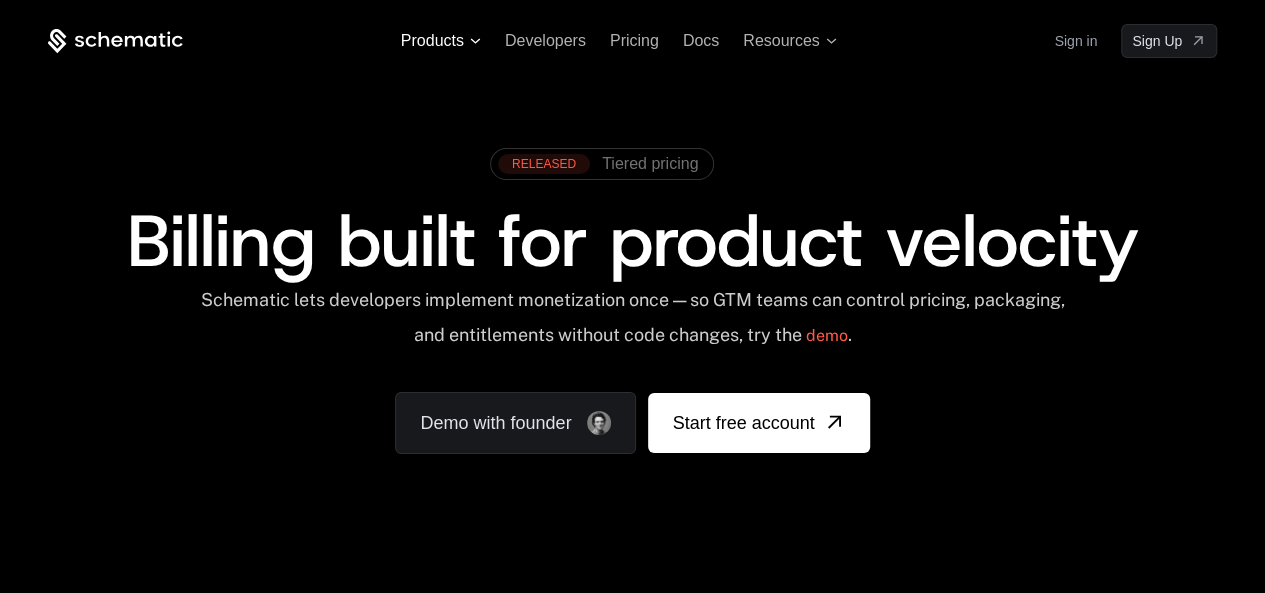 click on "Products" at bounding box center (432, 41) 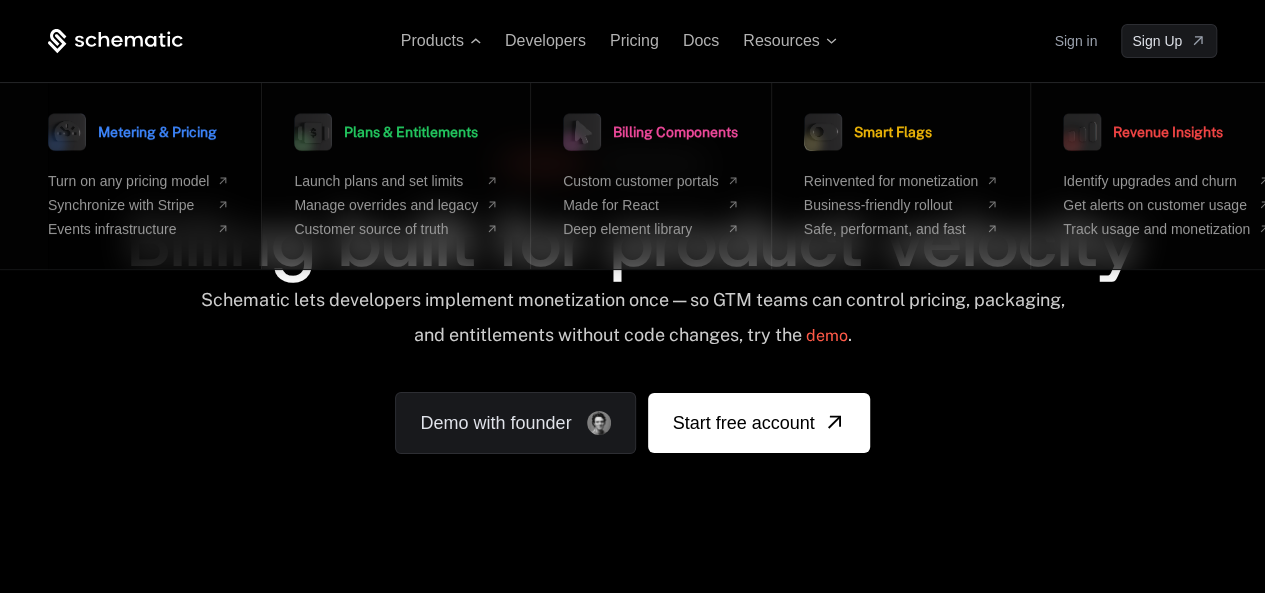 click on "Metering & Pricing Turn on any pricing model Synchronize with Stripe Events infrastructure" at bounding box center (138, 172) 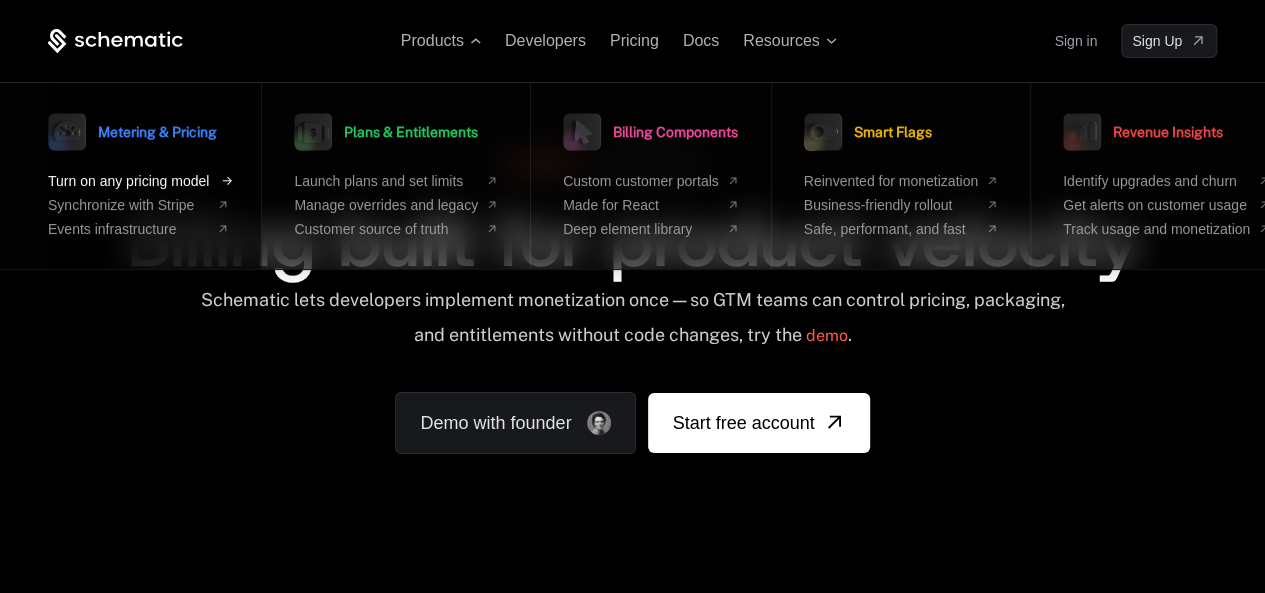 click on "Turn on any pricing model" at bounding box center [128, 181] 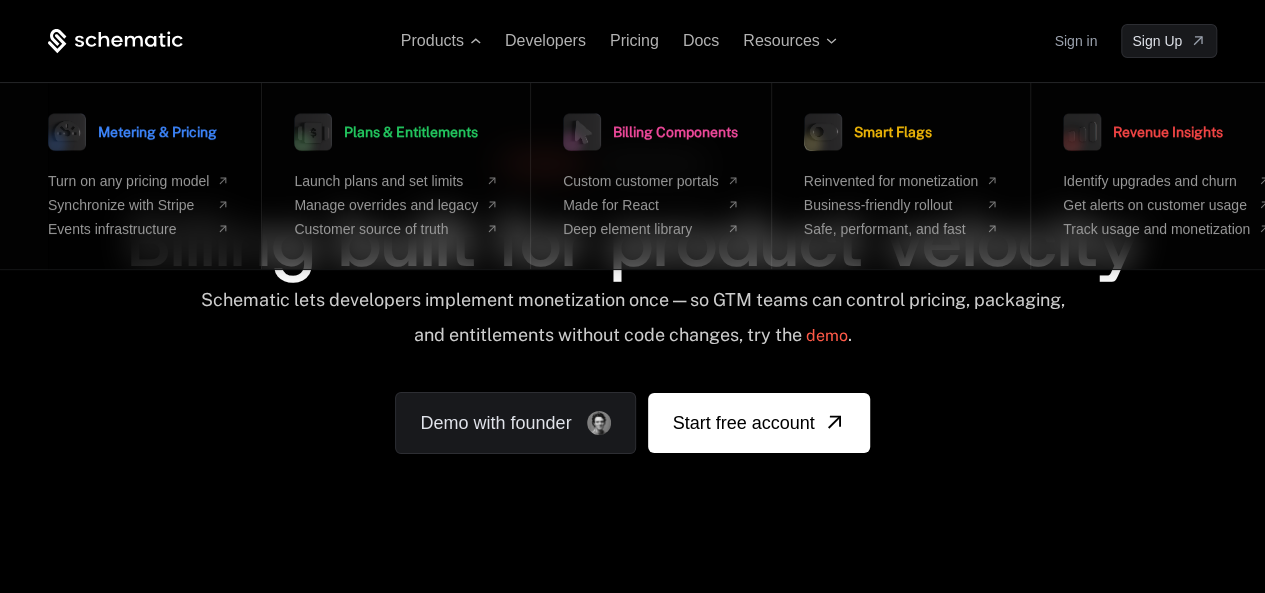 click on "Metering & Pricing" at bounding box center [157, 132] 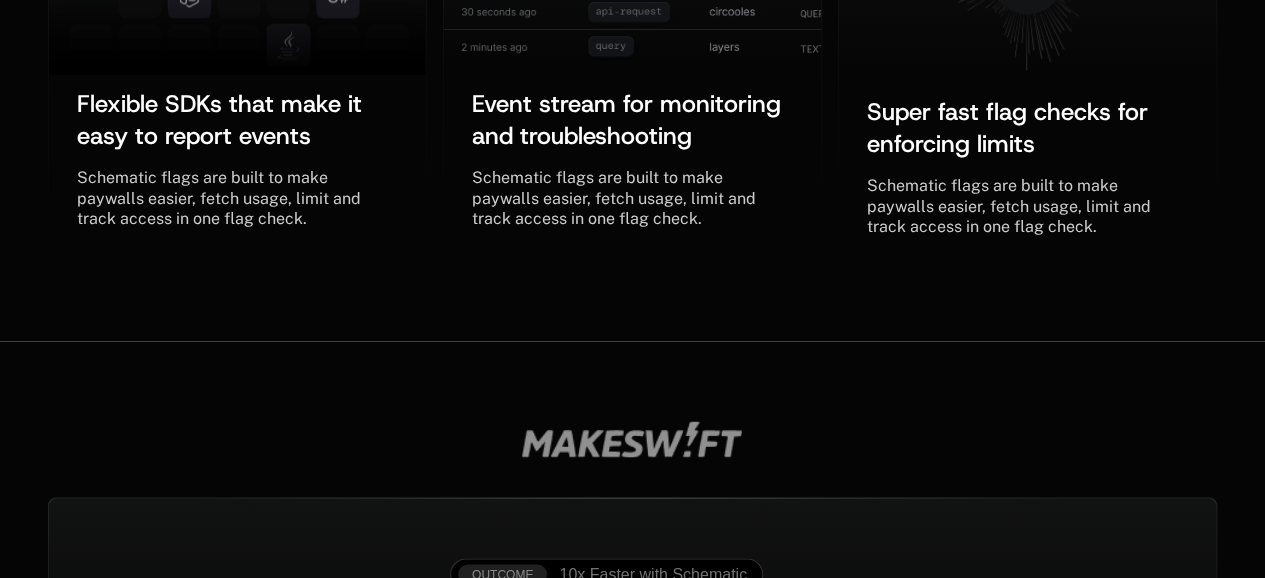 scroll, scrollTop: 1900, scrollLeft: 0, axis: vertical 